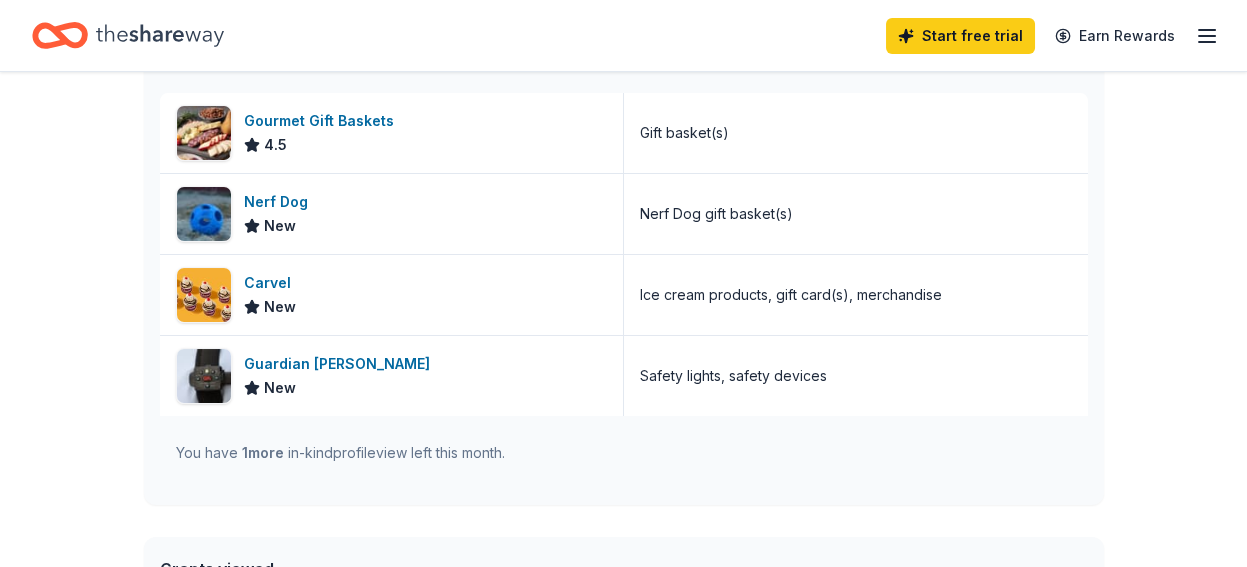 scroll, scrollTop: 600, scrollLeft: 0, axis: vertical 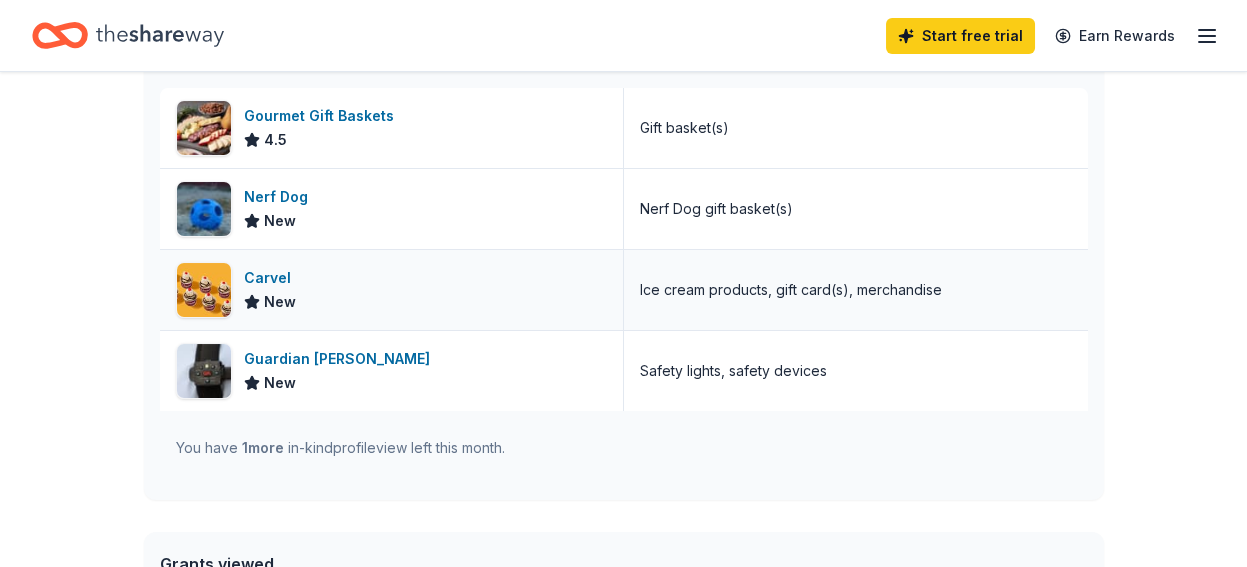 click on "Carvel" at bounding box center [271, 278] 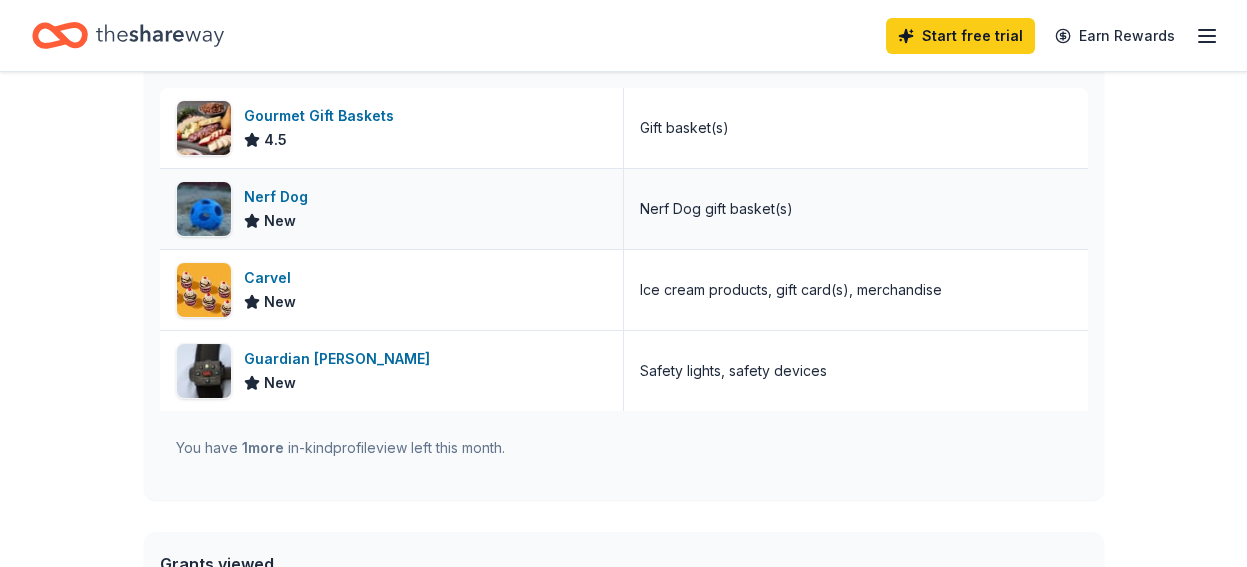 click on "New" at bounding box center (280, 221) 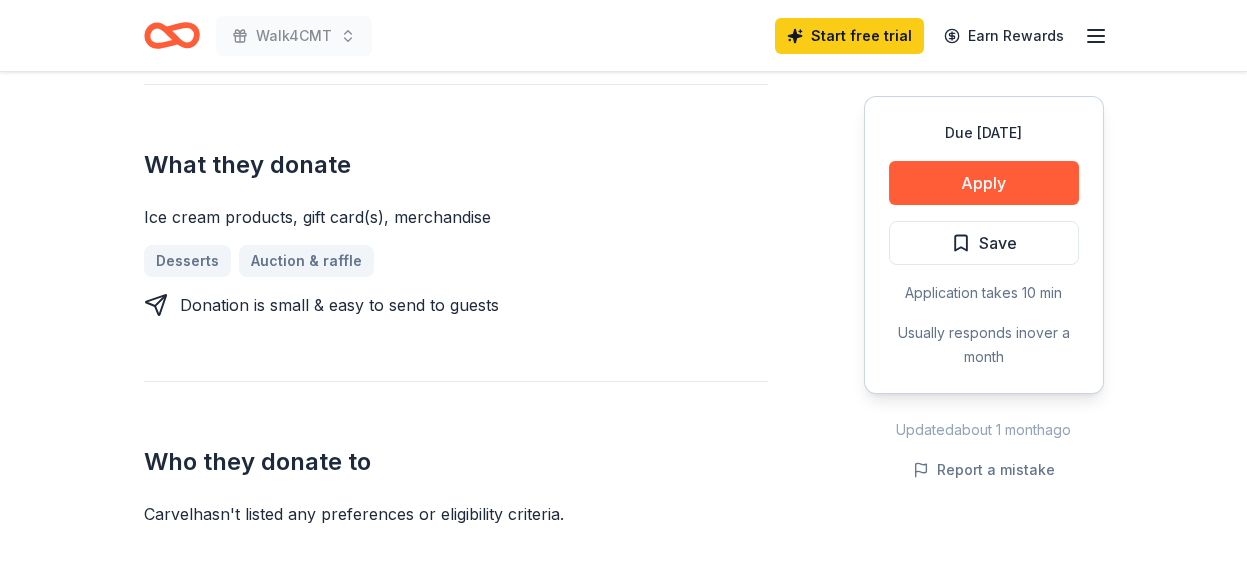 scroll, scrollTop: 800, scrollLeft: 0, axis: vertical 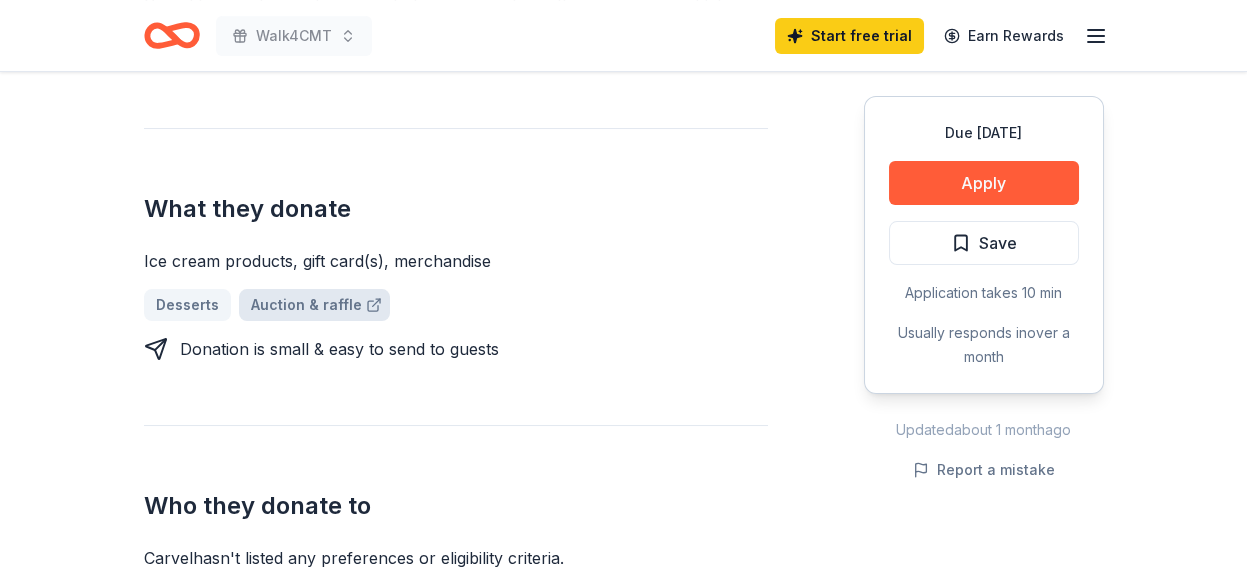 click on "Auction & raffle" at bounding box center (314, 305) 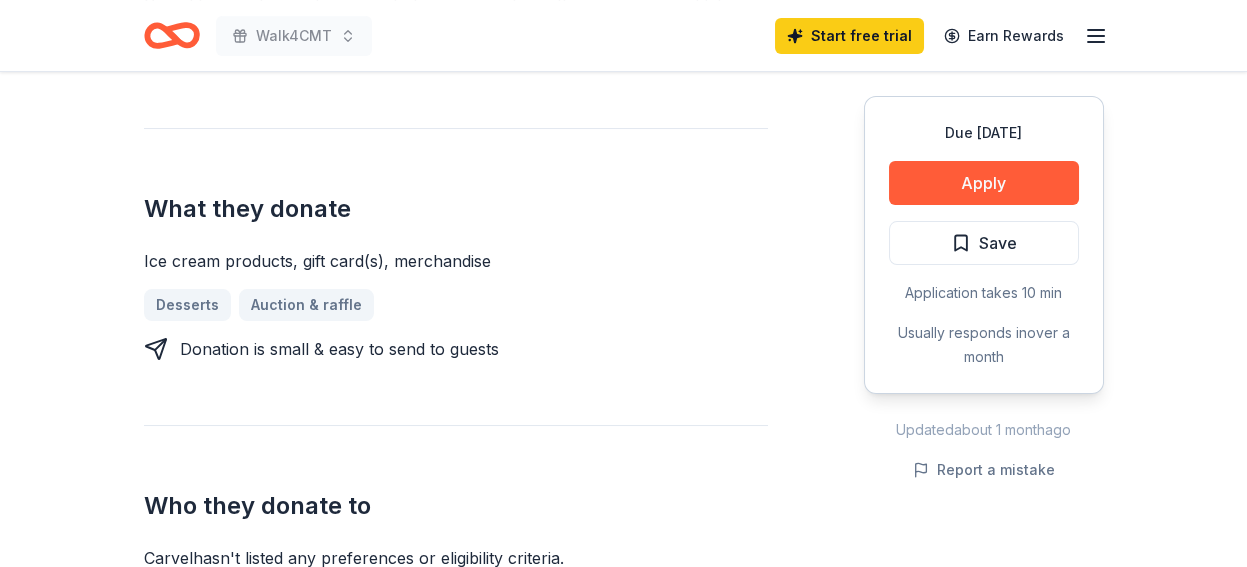 scroll, scrollTop: 700, scrollLeft: 0, axis: vertical 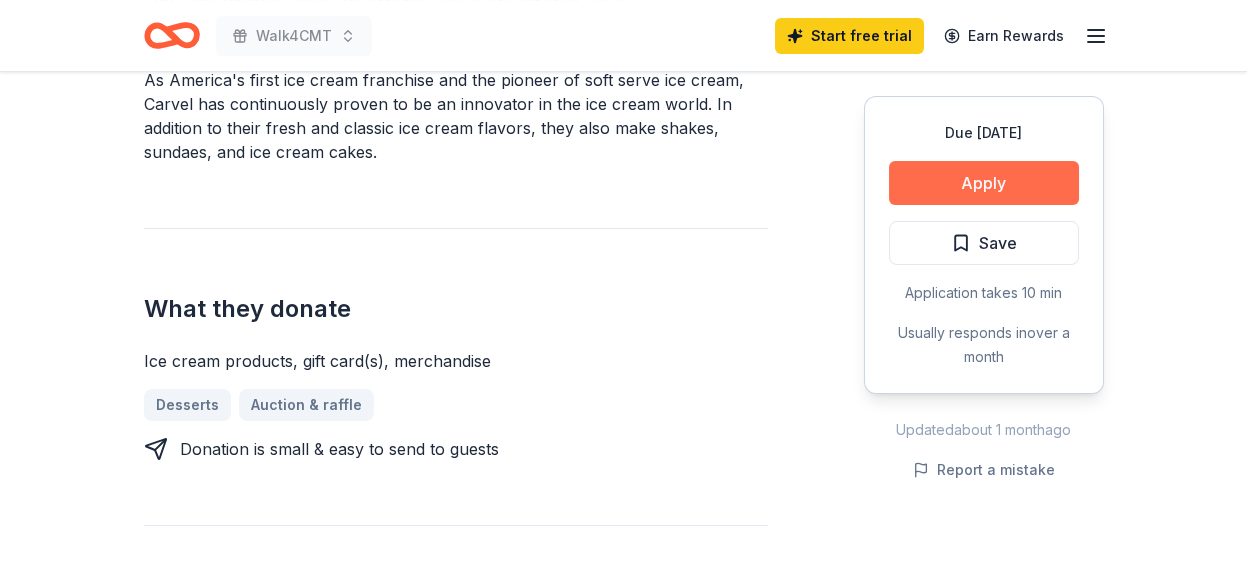 click on "Apply" at bounding box center (984, 183) 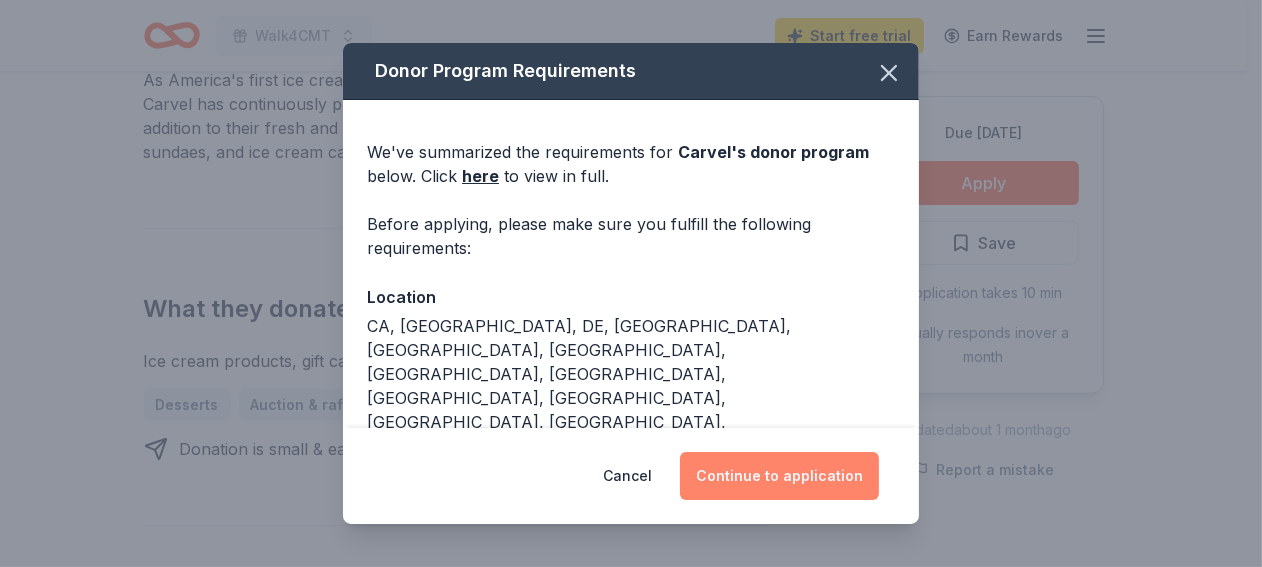 click on "Continue to application" at bounding box center (779, 476) 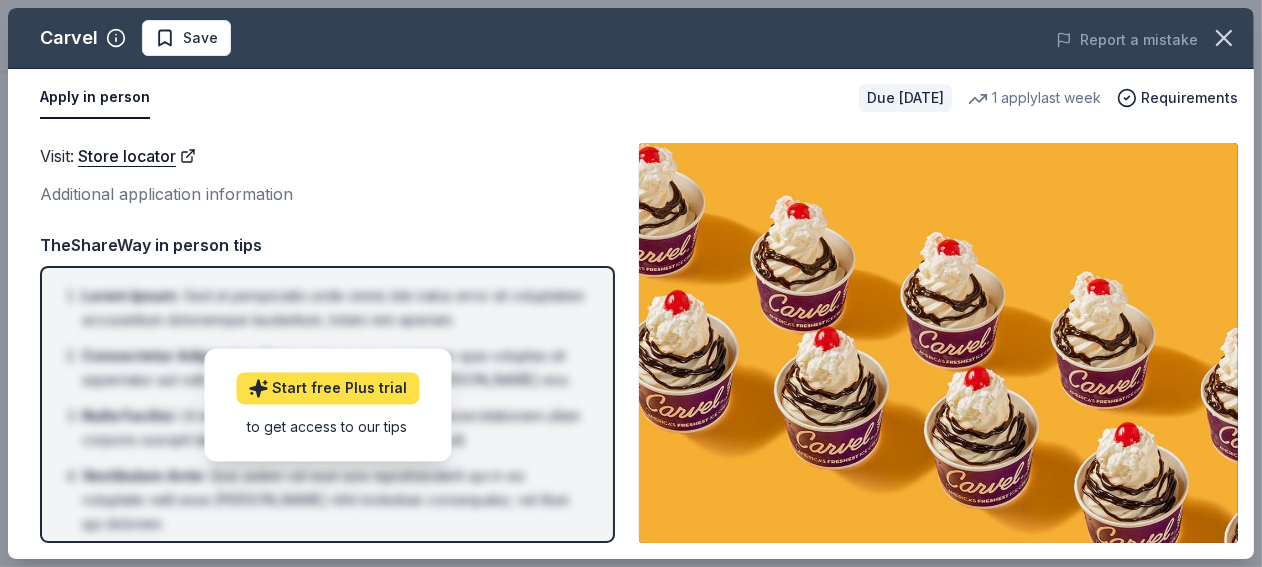 click on "Start free Plus trial" at bounding box center (327, 388) 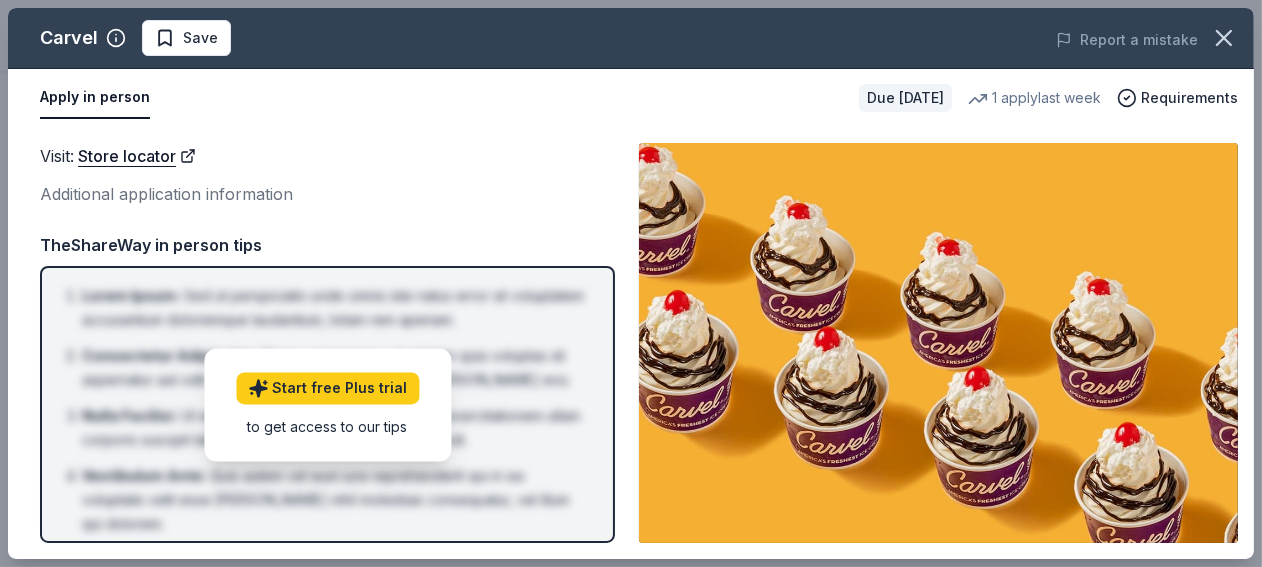 drag, startPoint x: 1258, startPoint y: 149, endPoint x: 1264, endPoint y: 251, distance: 102.176315 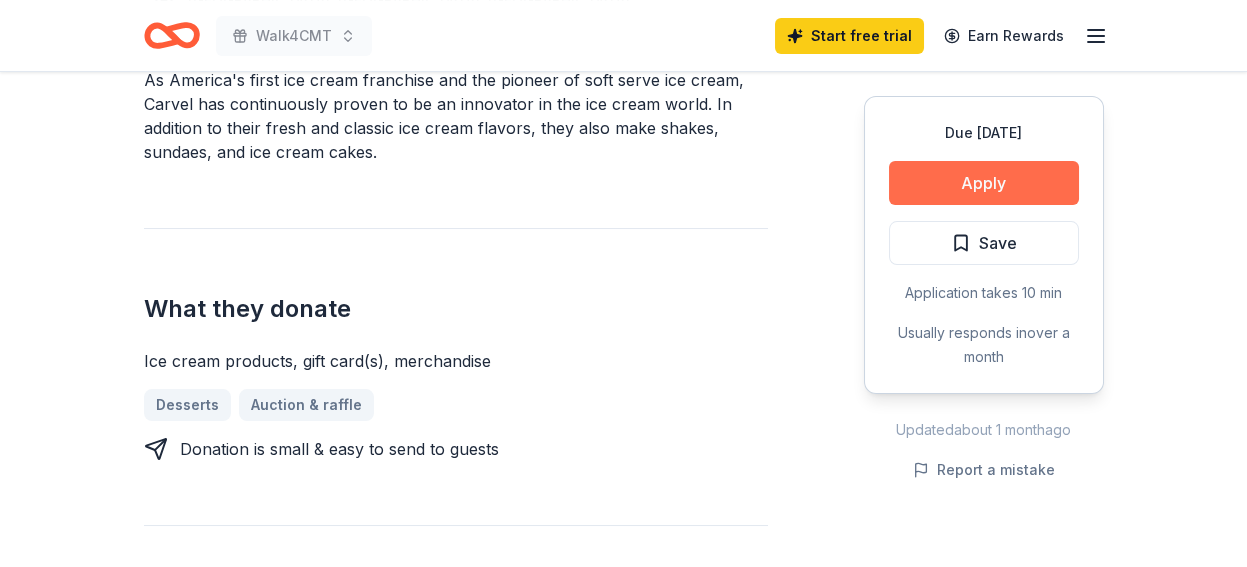 click on "Apply" at bounding box center (984, 183) 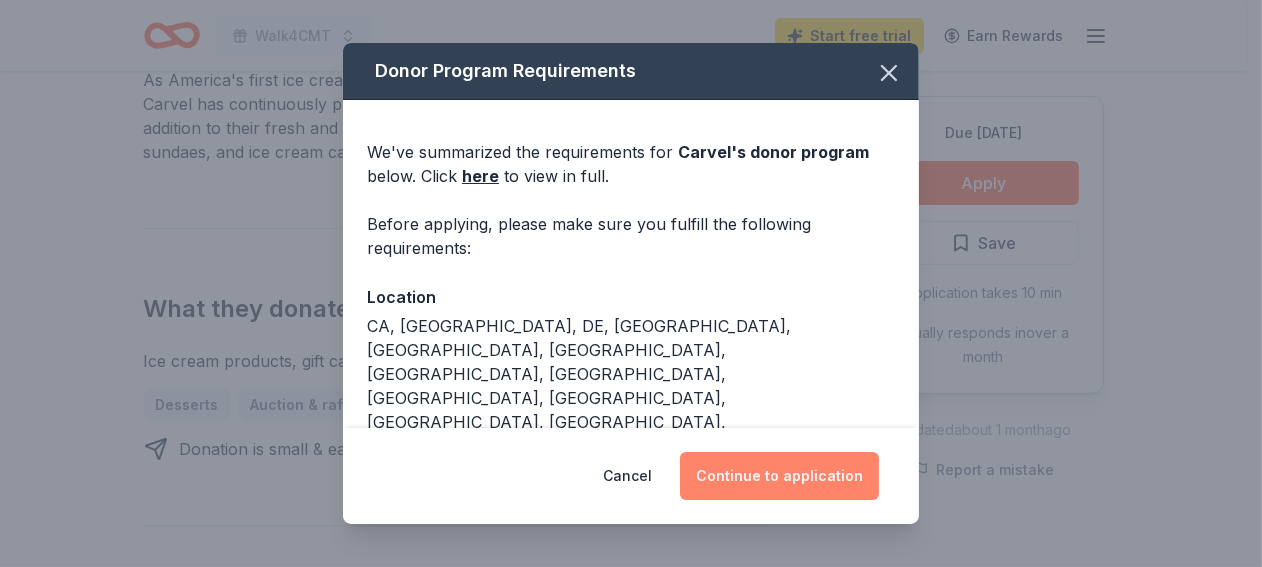 click on "Continue to application" at bounding box center [779, 476] 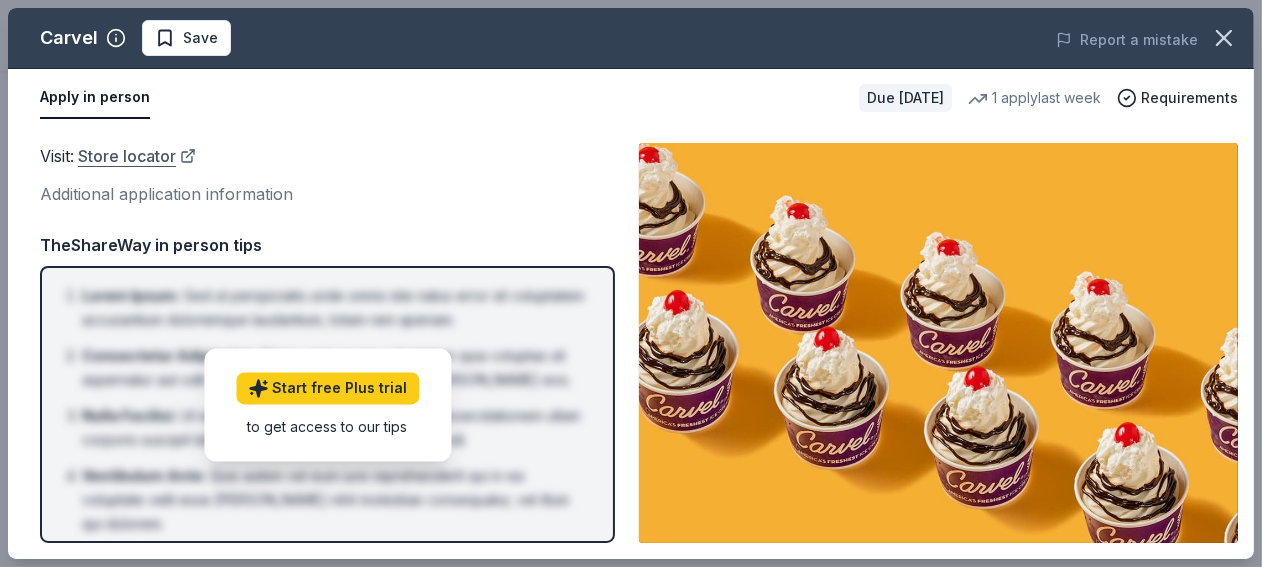 click on "Store locator" at bounding box center [137, 156] 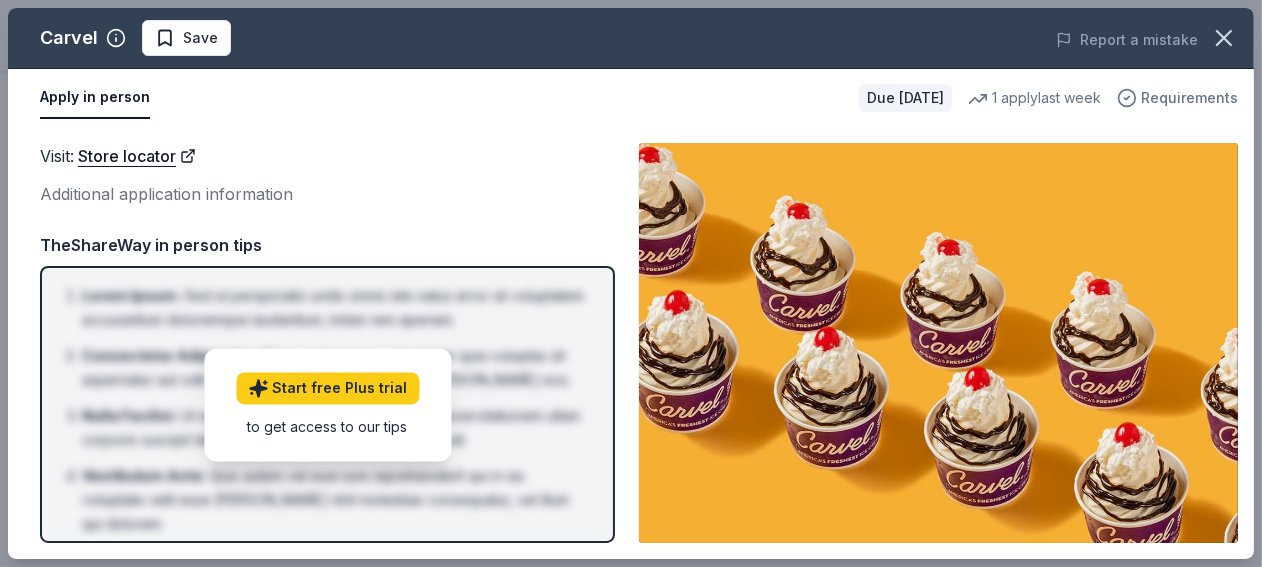 click on "Requirements" at bounding box center (1189, 98) 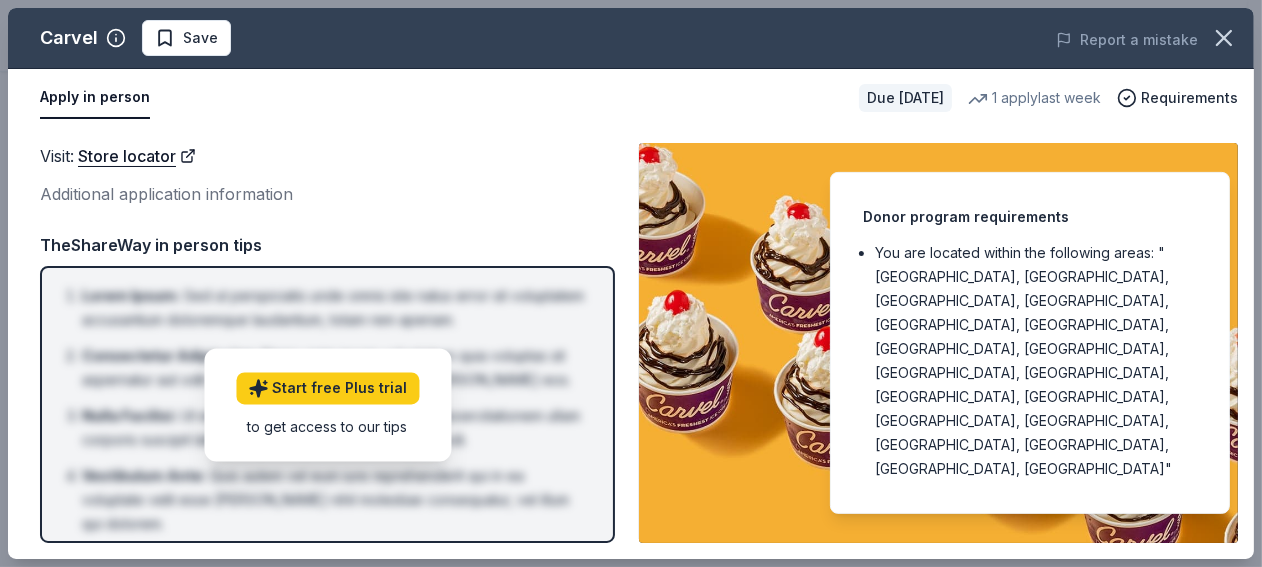 click on "You are located within the following areas: "CA, CT, DE, FL, IL, KY, MA, MI, MO, NJ, NV, NY, OH, PA, SC, TN, TX, VA"" at bounding box center [1036, 361] 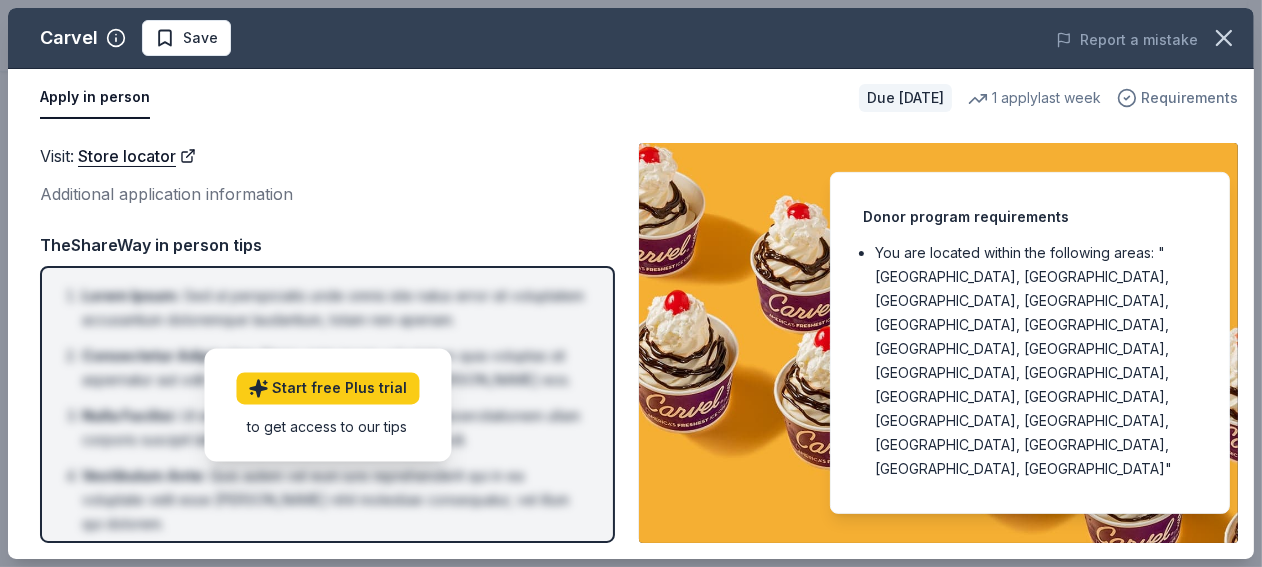 click on "Requirements" at bounding box center [1189, 98] 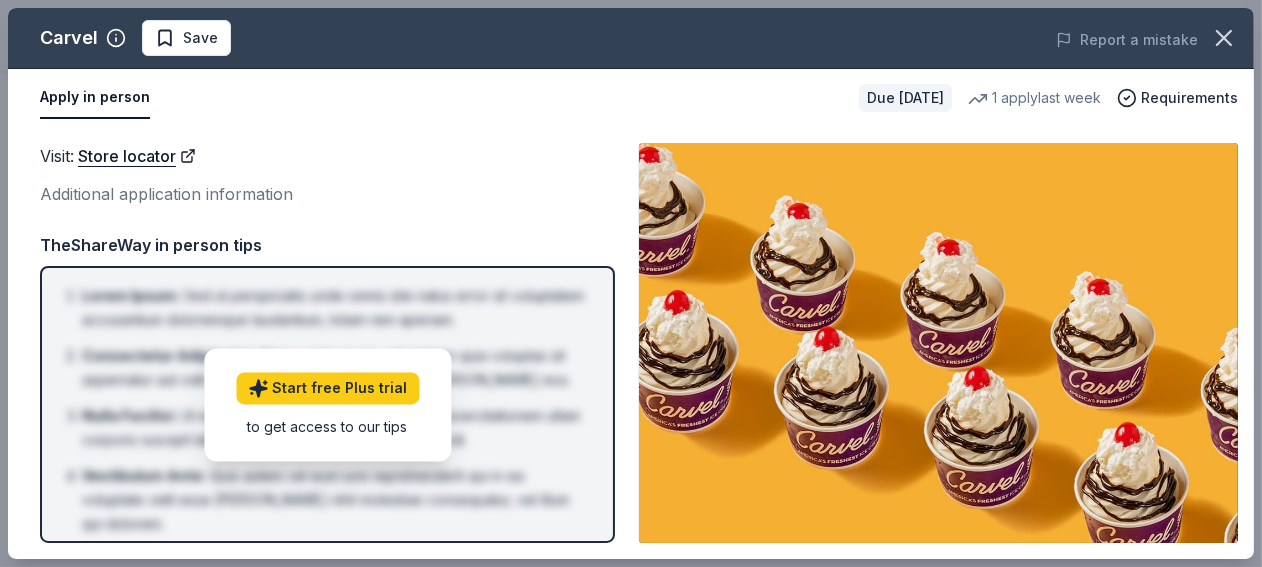 click on "Apply in person" at bounding box center (95, 98) 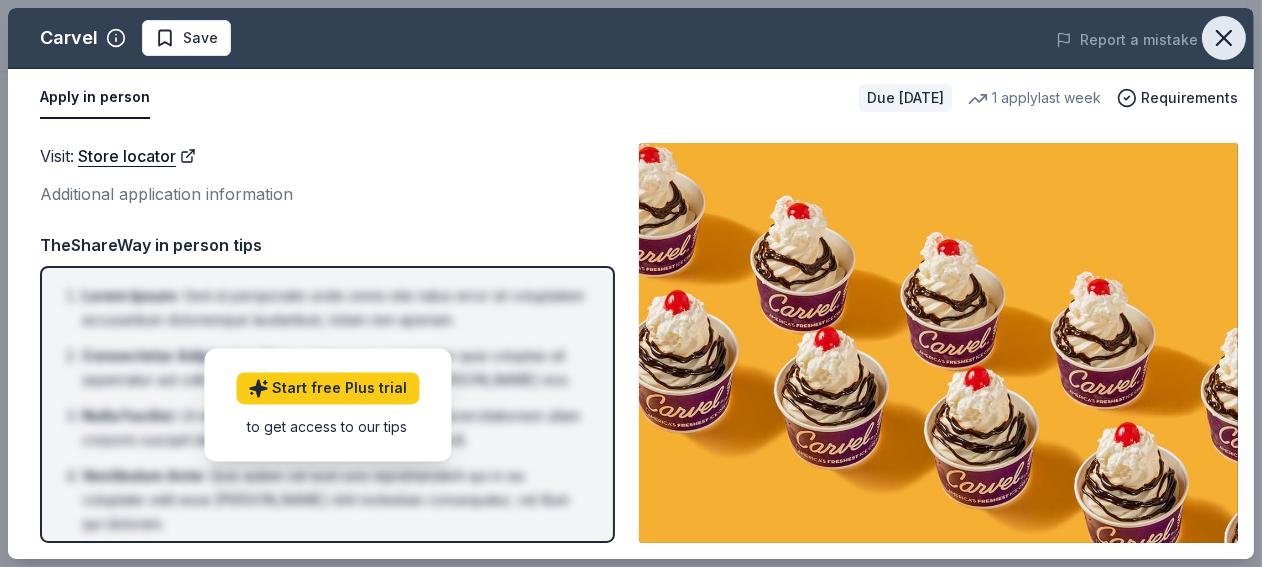 click 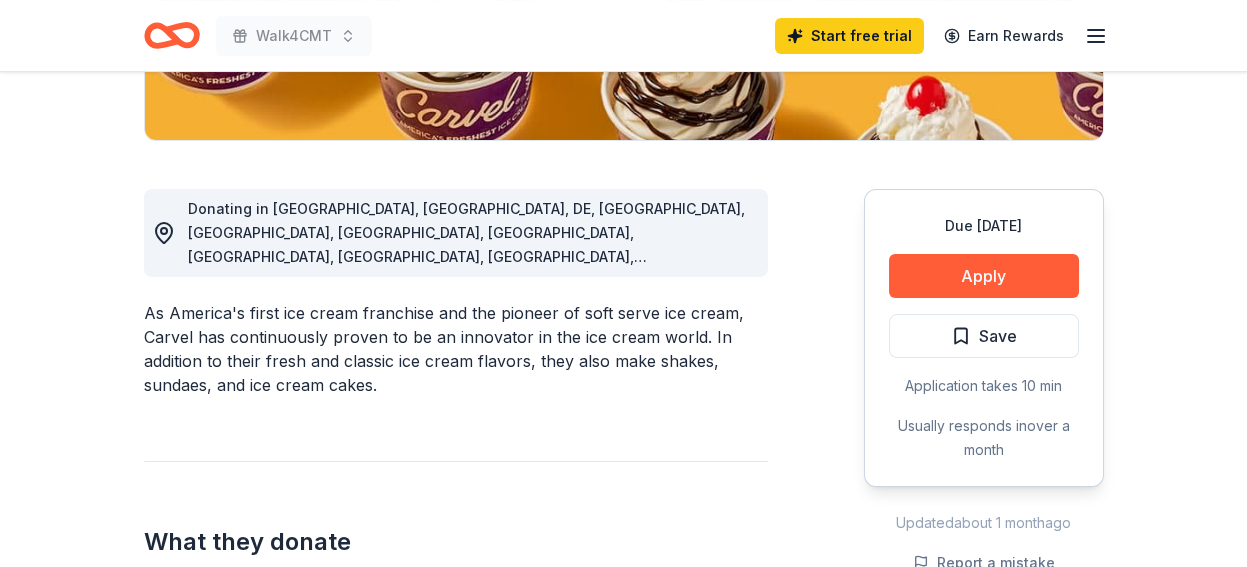 scroll, scrollTop: 200, scrollLeft: 0, axis: vertical 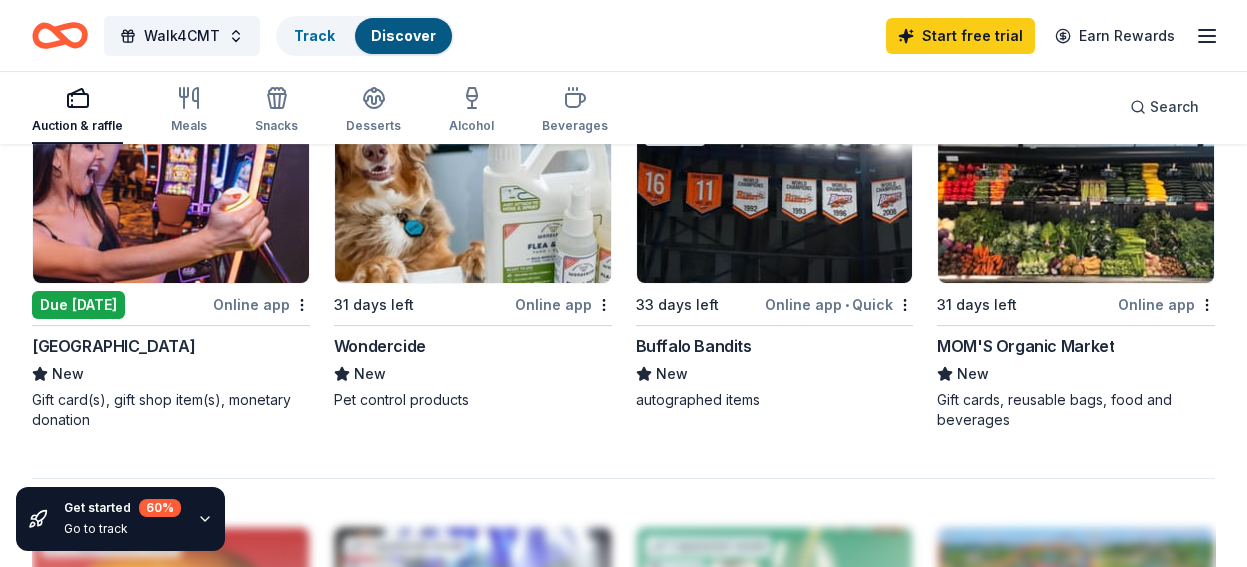 click on "Due [DATE]" at bounding box center [78, 305] 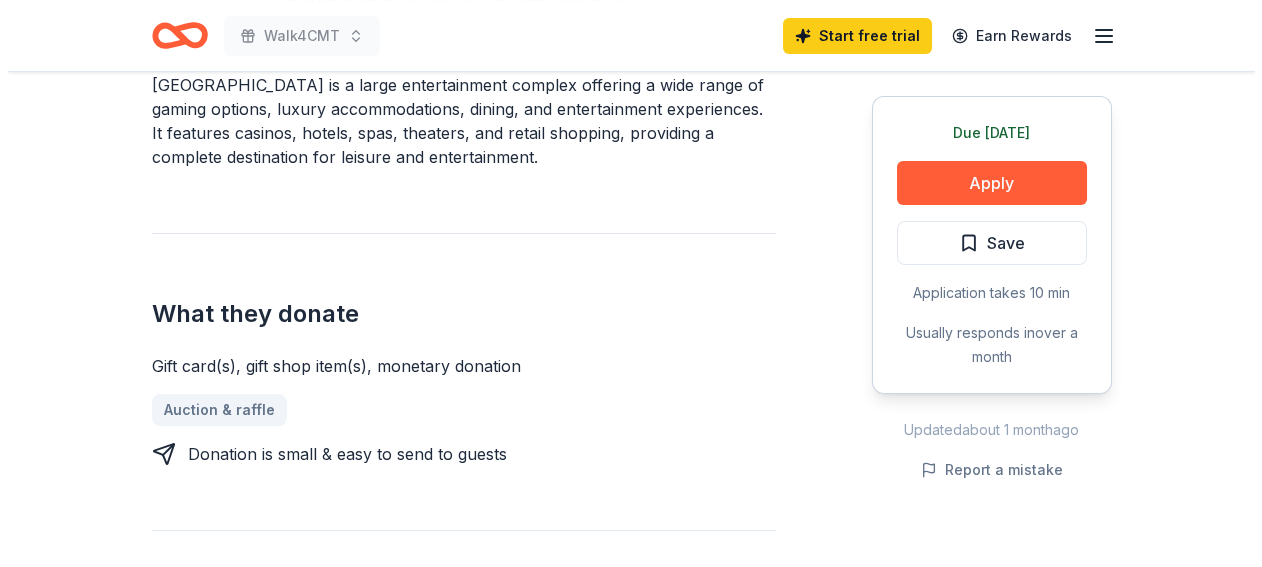 scroll, scrollTop: 700, scrollLeft: 0, axis: vertical 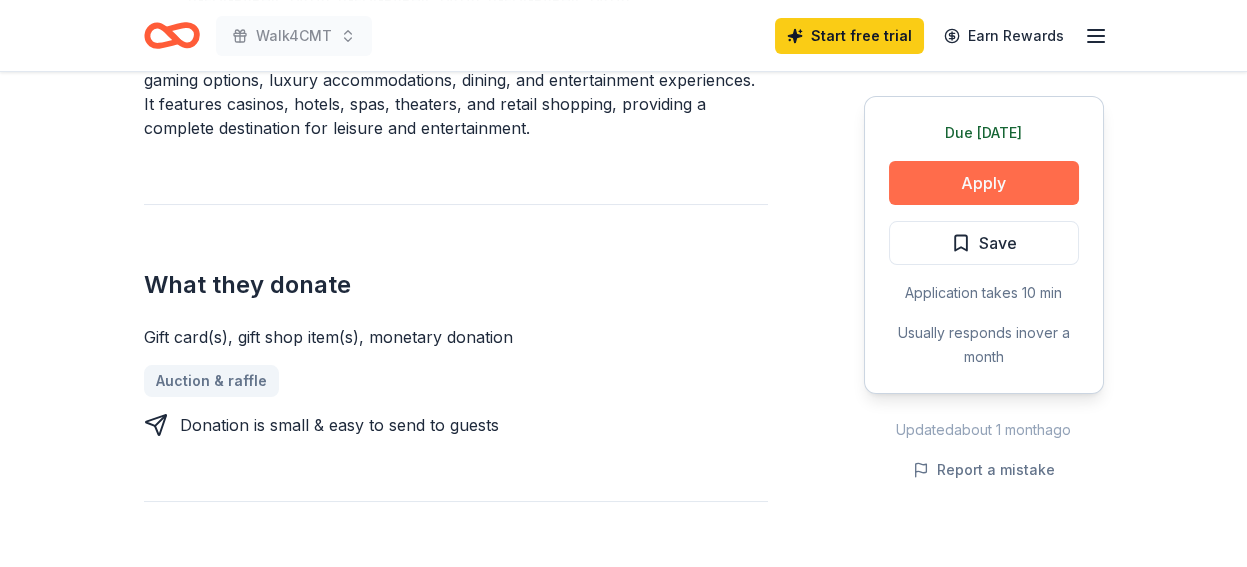click on "Apply" at bounding box center [984, 183] 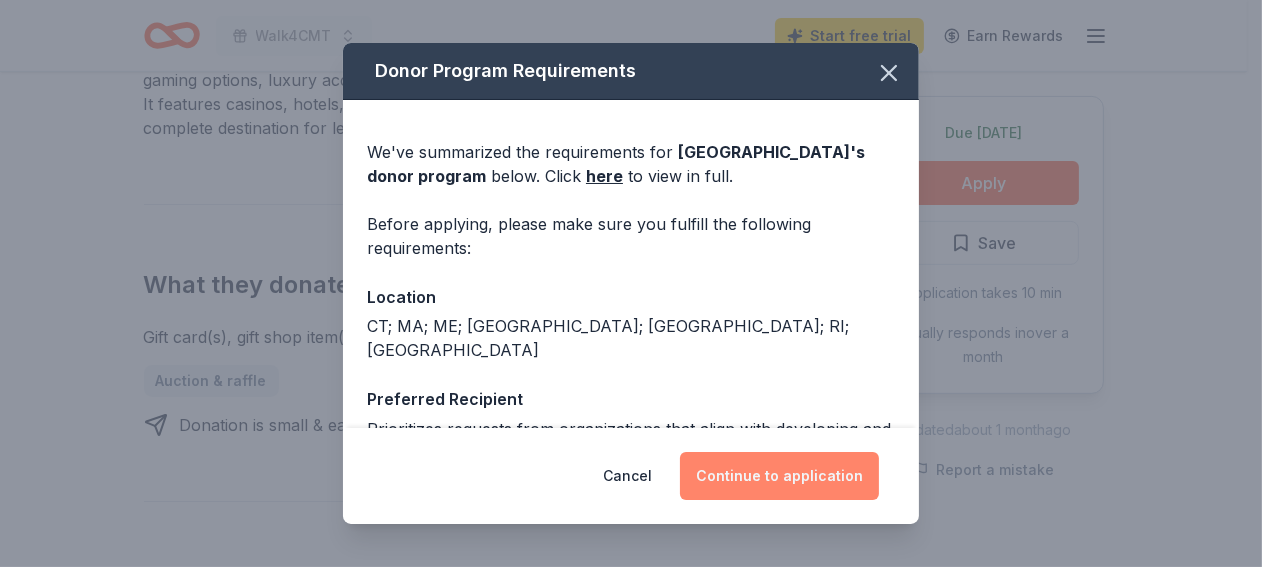 click on "Continue to application" at bounding box center [779, 476] 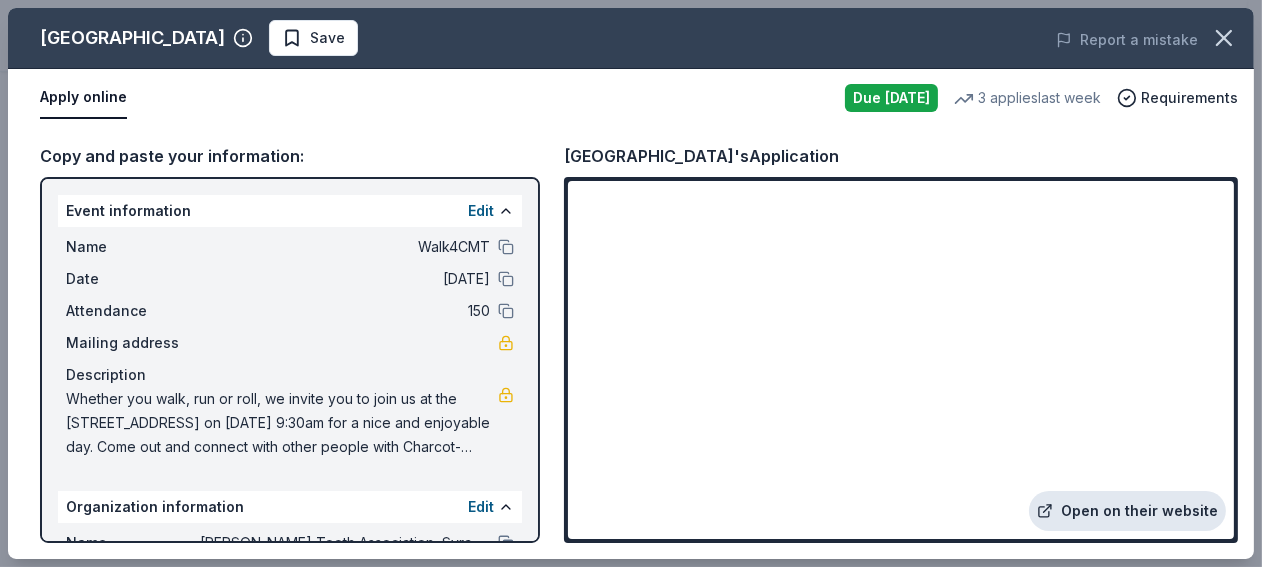 click on "Open on their website" at bounding box center (1127, 511) 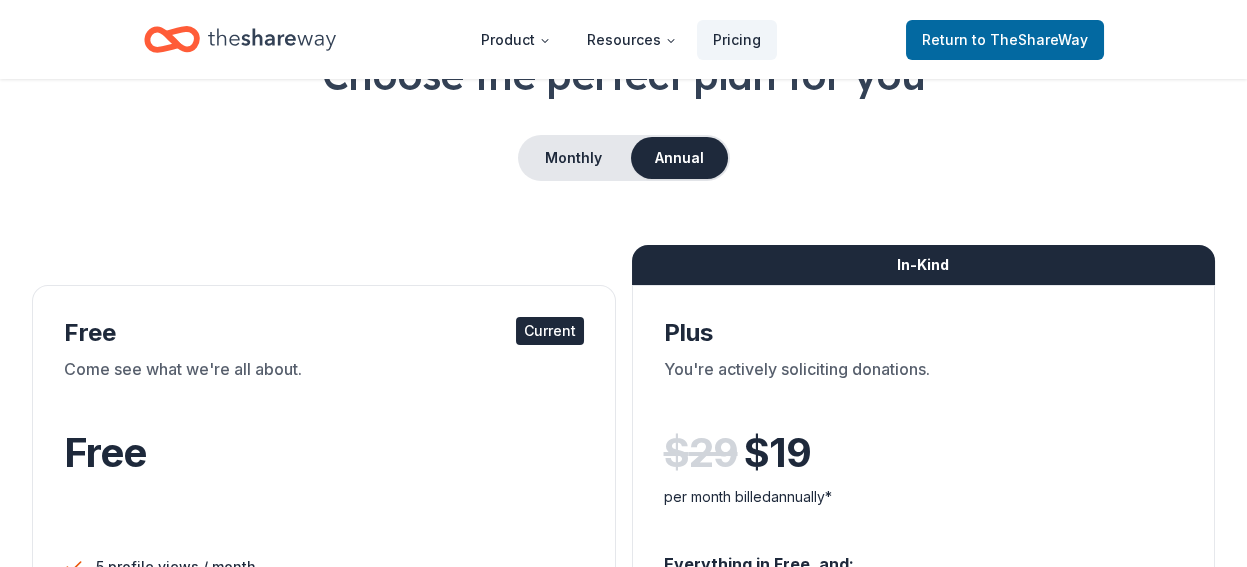 scroll, scrollTop: 0, scrollLeft: 0, axis: both 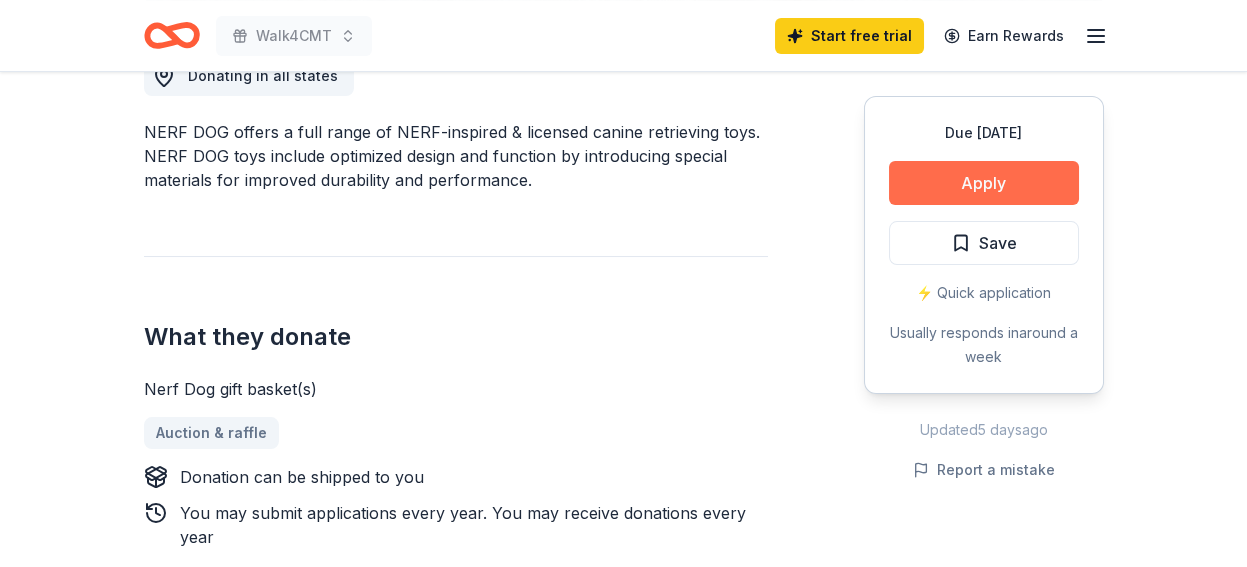 click on "Apply" at bounding box center (984, 183) 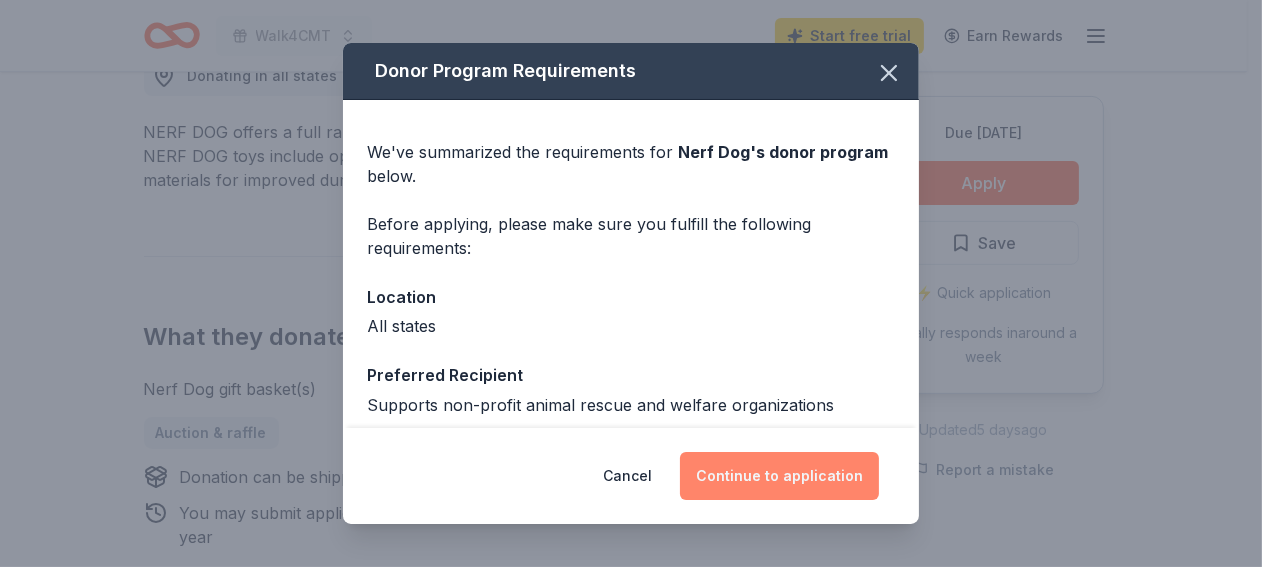 click on "Continue to application" at bounding box center (779, 476) 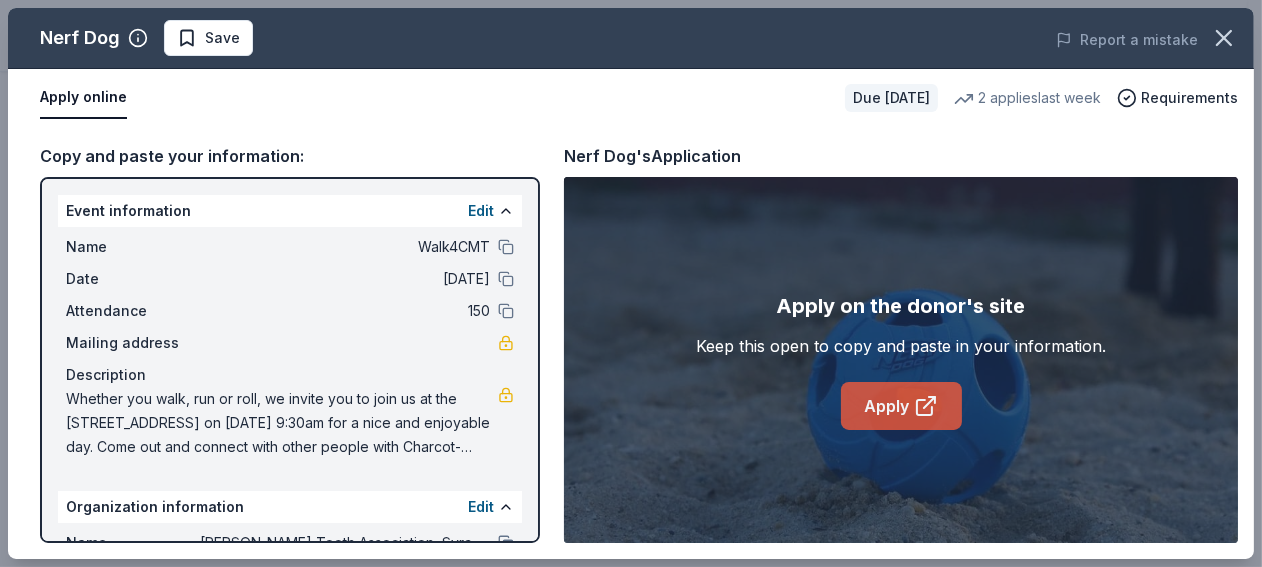 click on "Apply" at bounding box center [901, 406] 